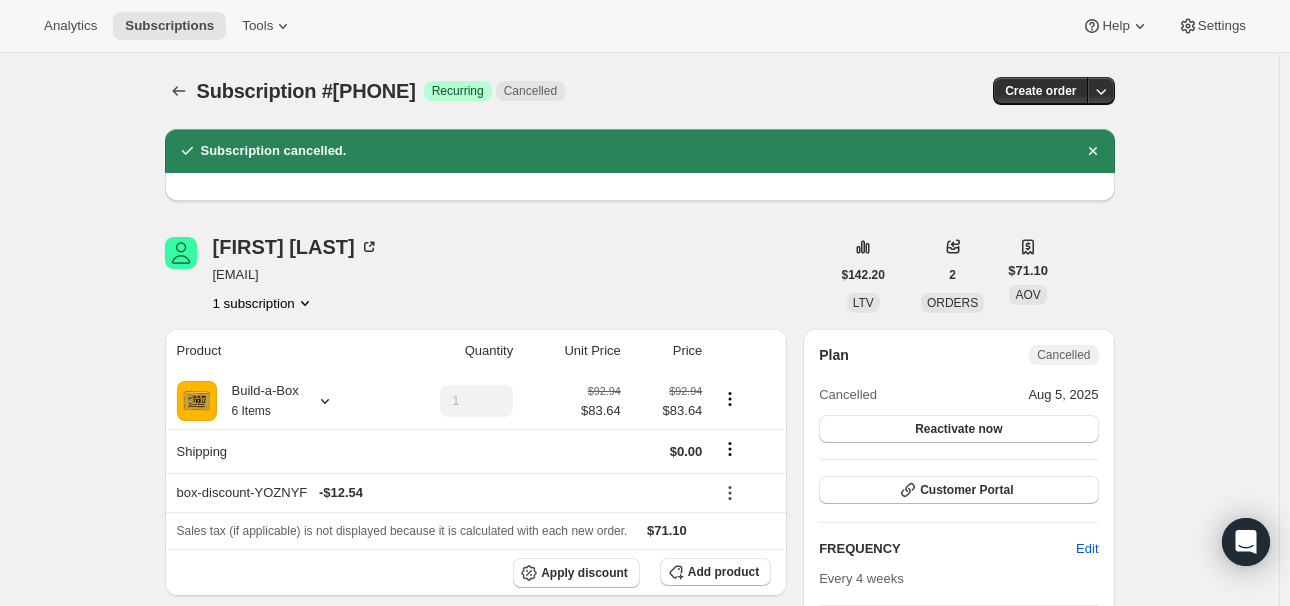 scroll, scrollTop: 0, scrollLeft: 0, axis: both 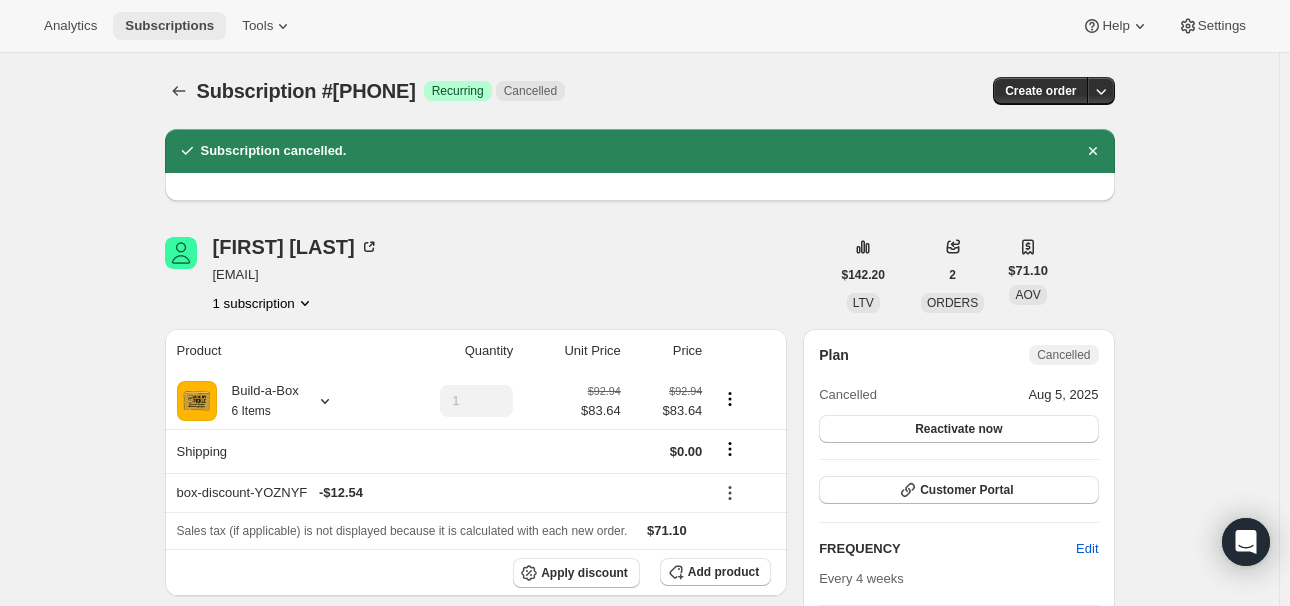 click on "Subscriptions" at bounding box center (169, 26) 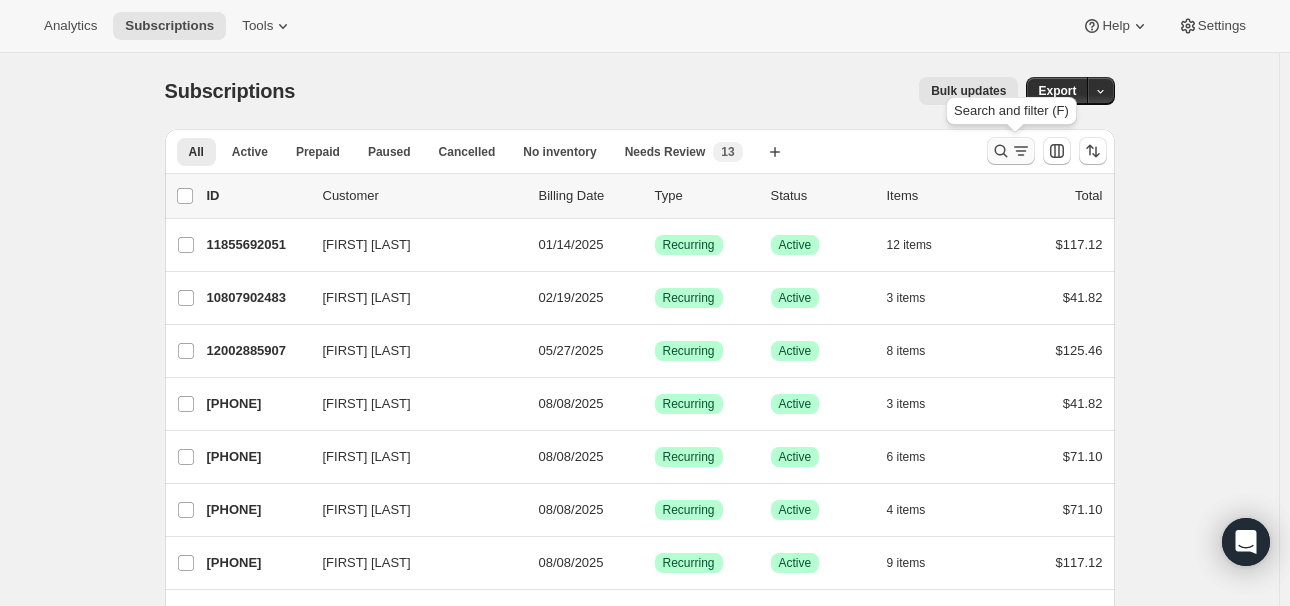 click 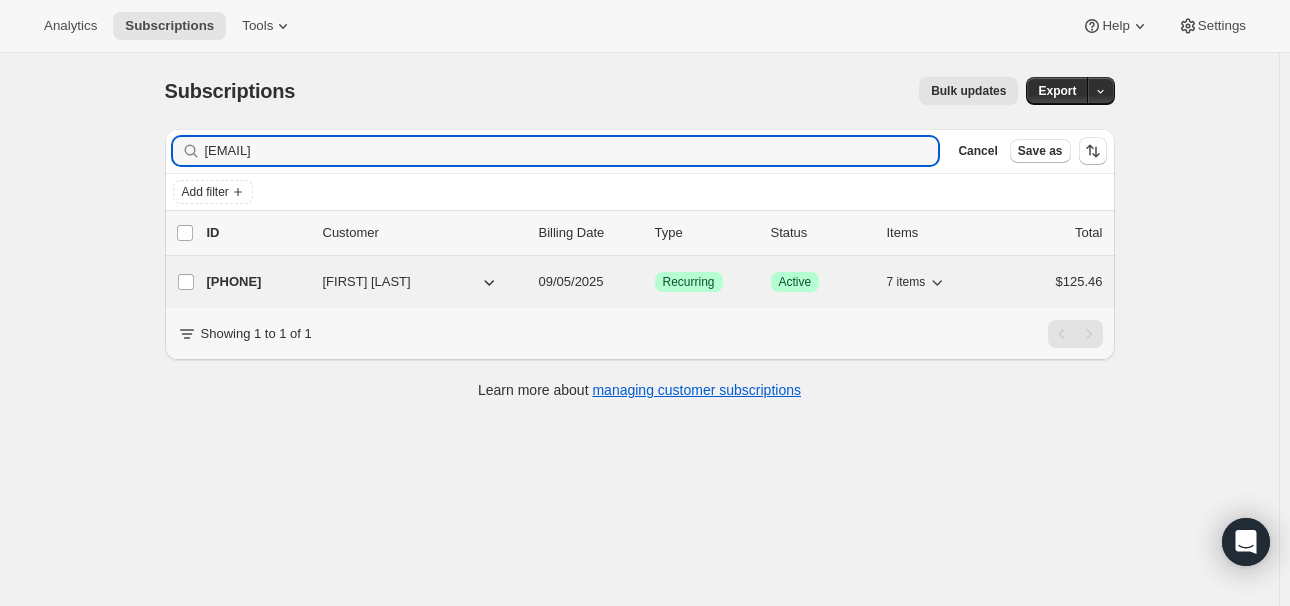 type on "[EMAIL]" 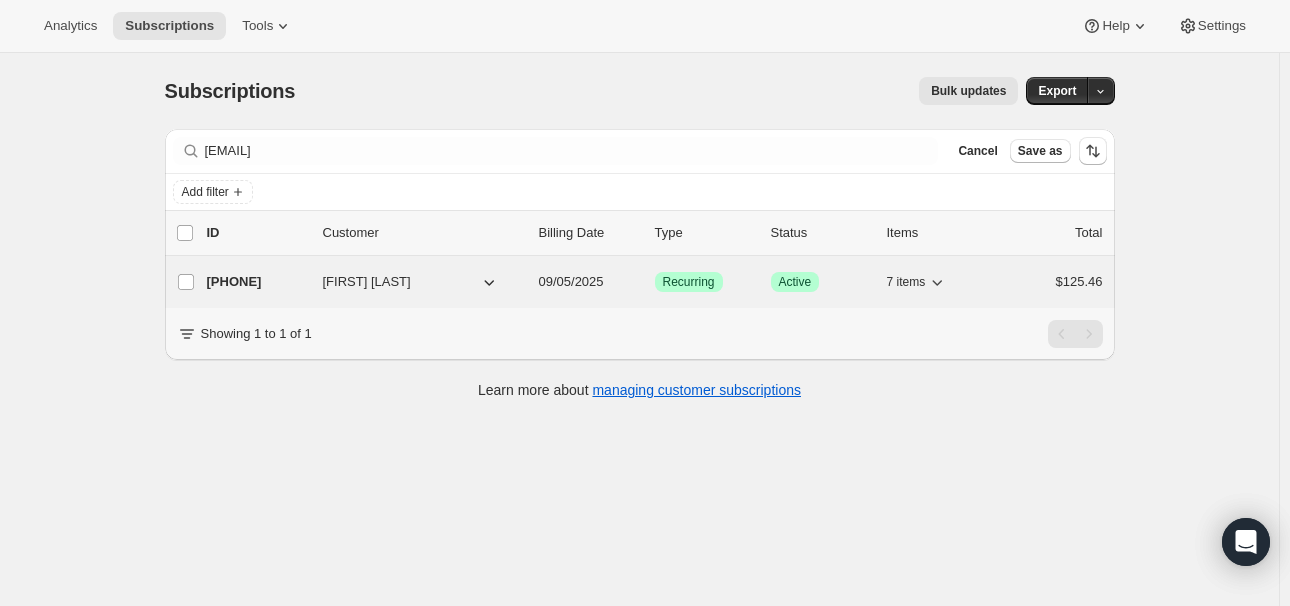 click on "[PHONE]" at bounding box center (257, 282) 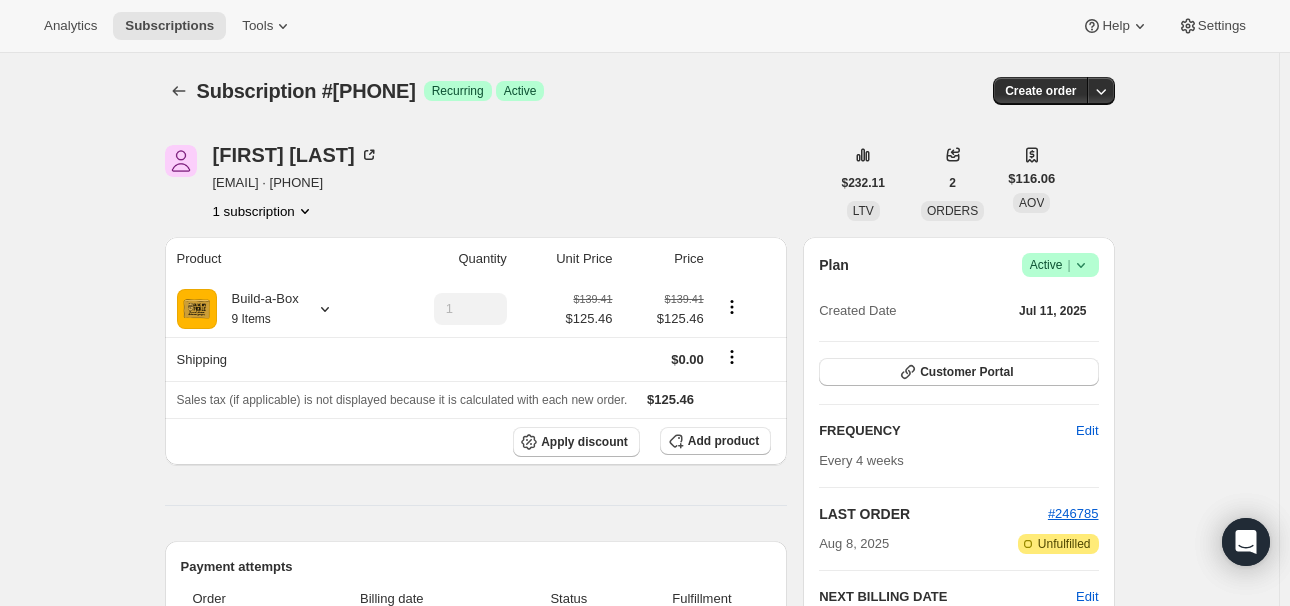 click 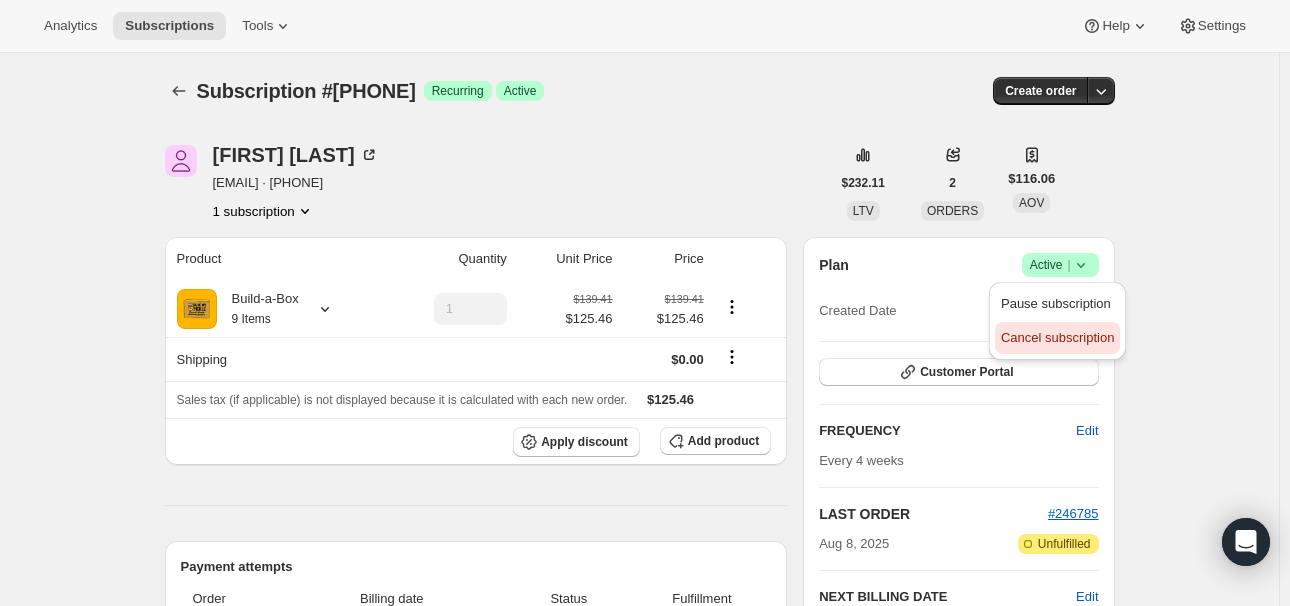 click on "Cancel subscription" at bounding box center [1057, 338] 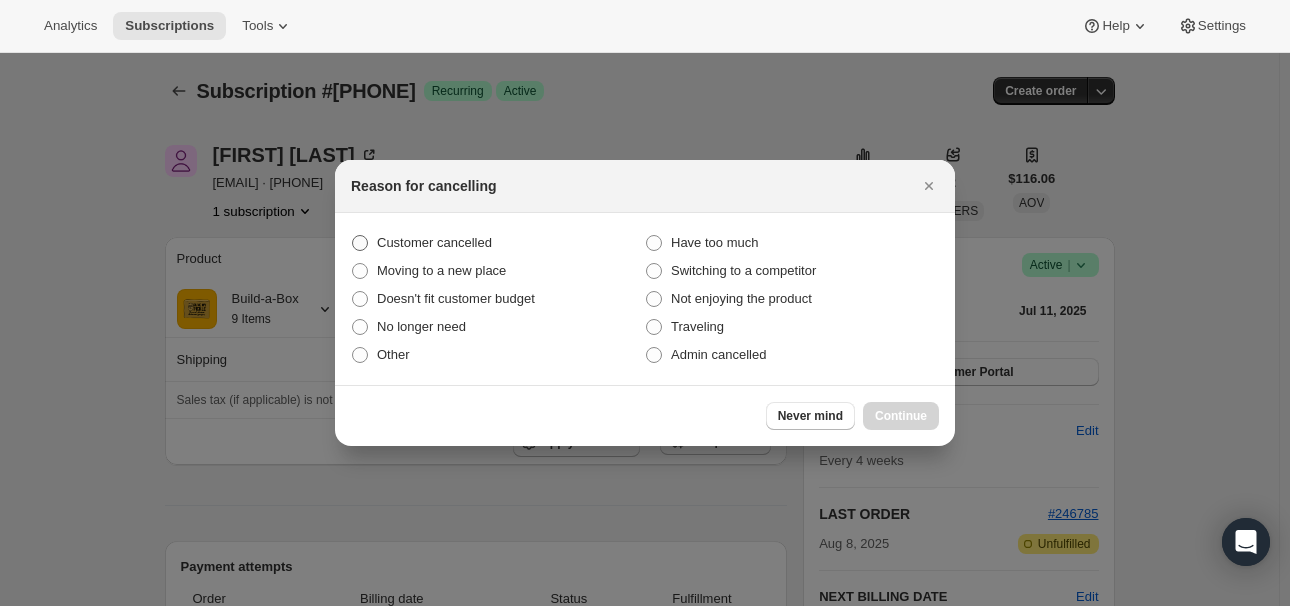 click on "Customer cancelled" at bounding box center (498, 243) 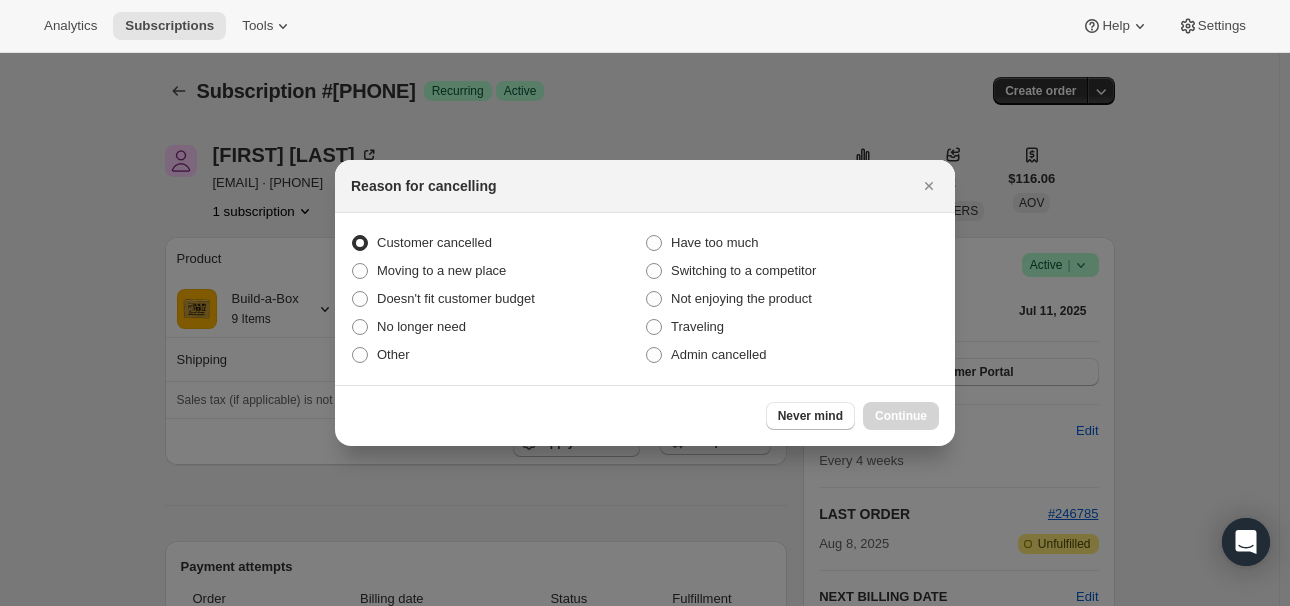 radio on "true" 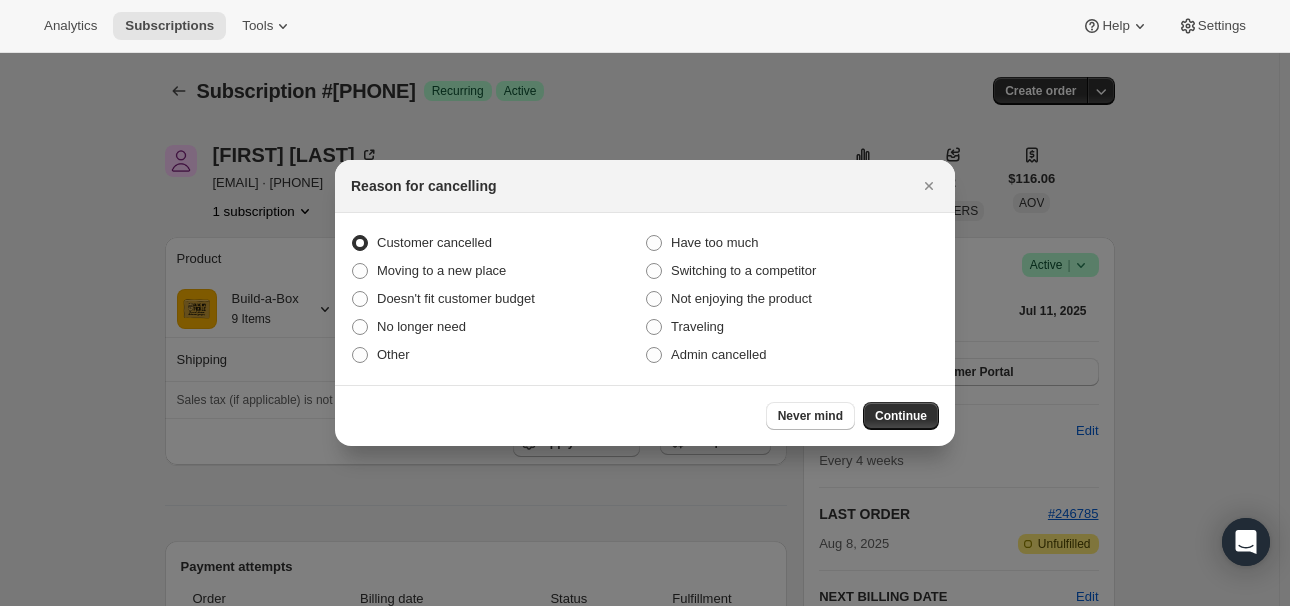 click on "Never mind Continue" at bounding box center (852, 416) 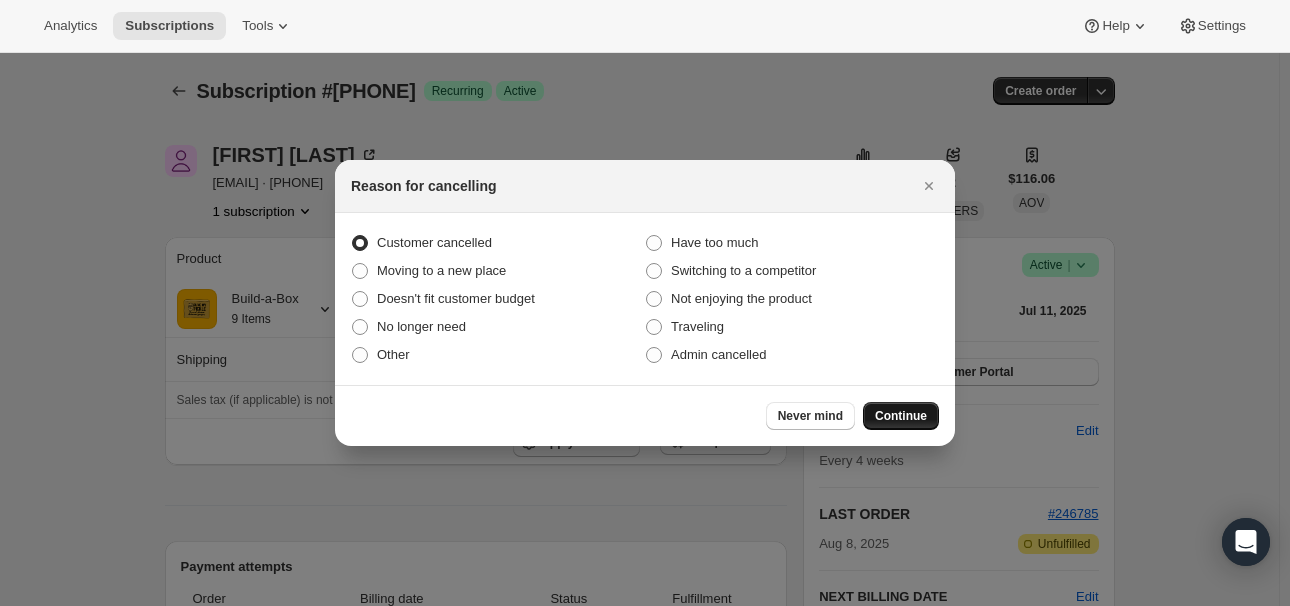 click on "Continue" at bounding box center (901, 416) 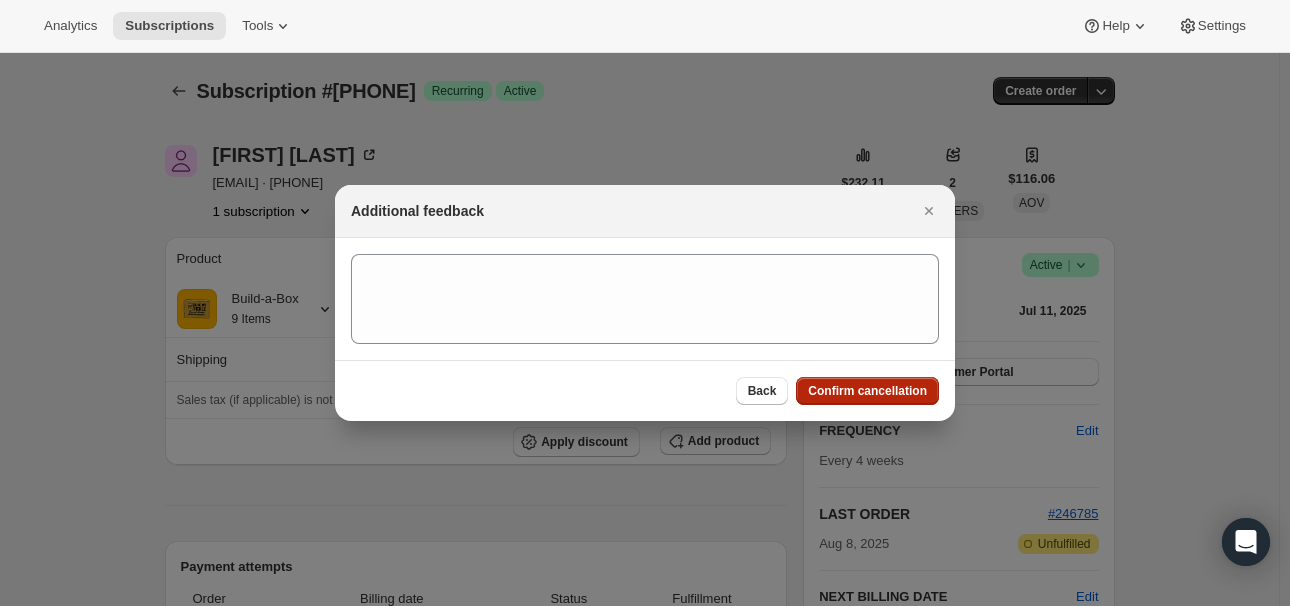 click on "Confirm cancellation" at bounding box center [867, 391] 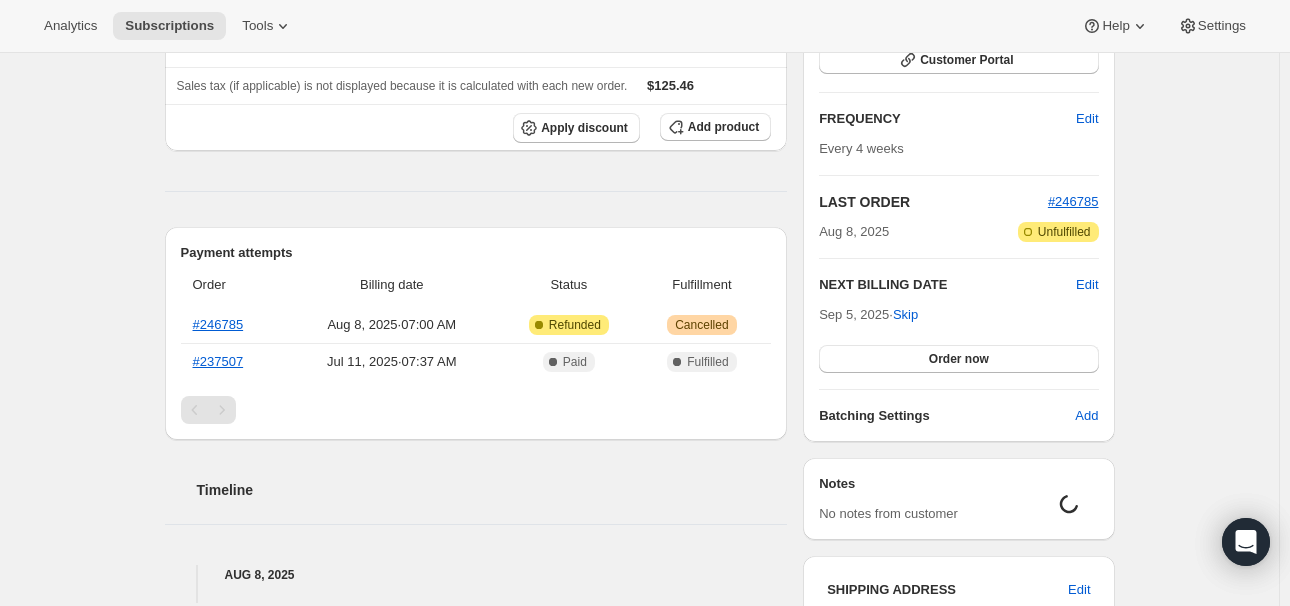 scroll, scrollTop: 400, scrollLeft: 0, axis: vertical 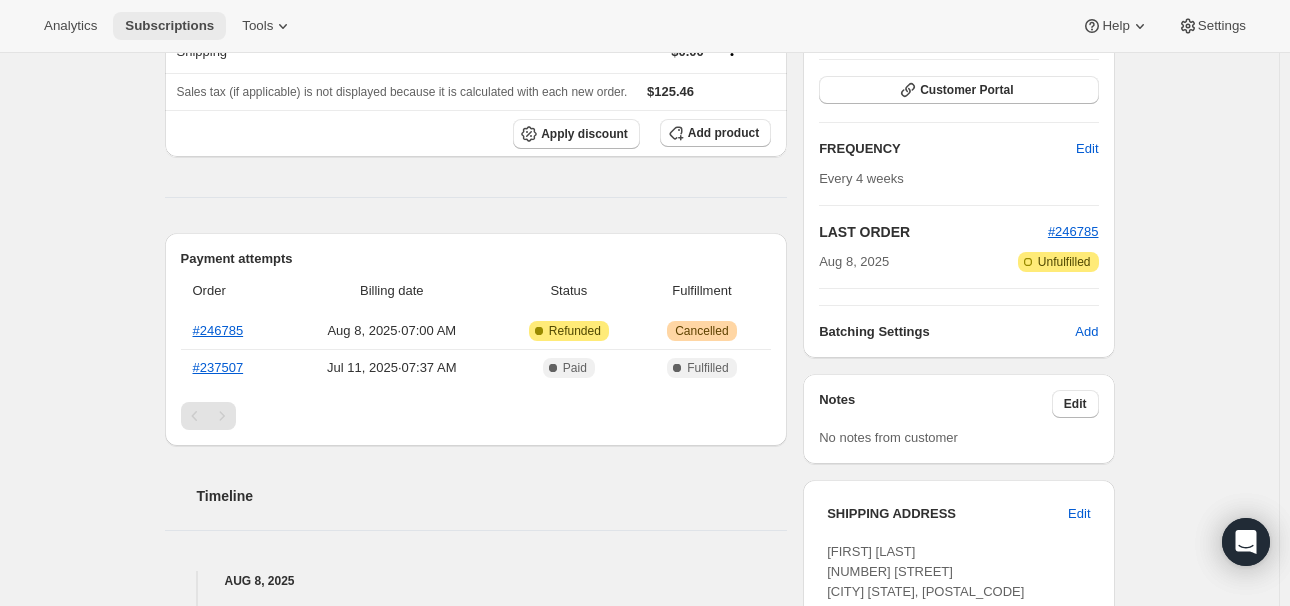 click on "Subscriptions" at bounding box center (169, 26) 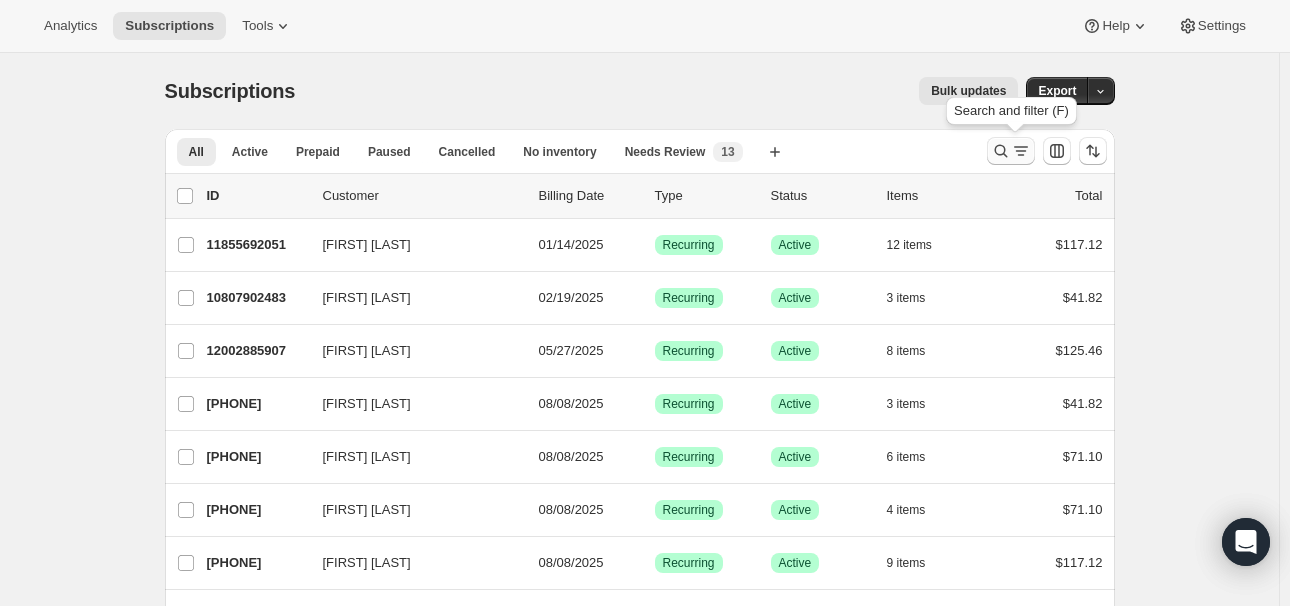 click 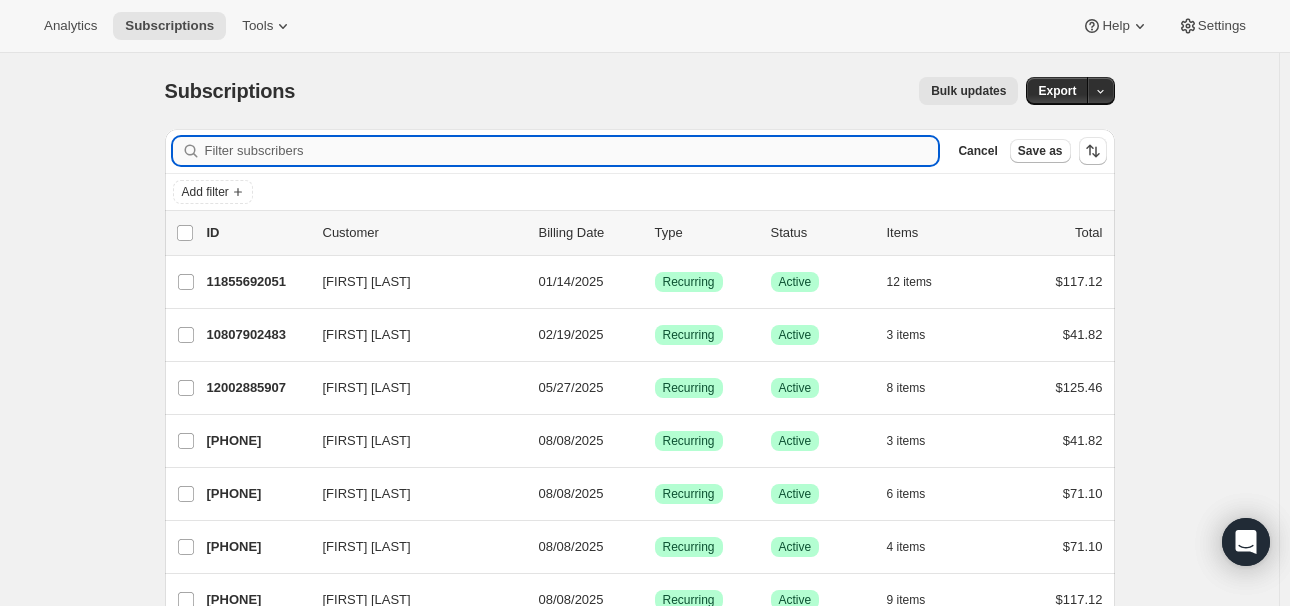 paste on "[EMAIL]" 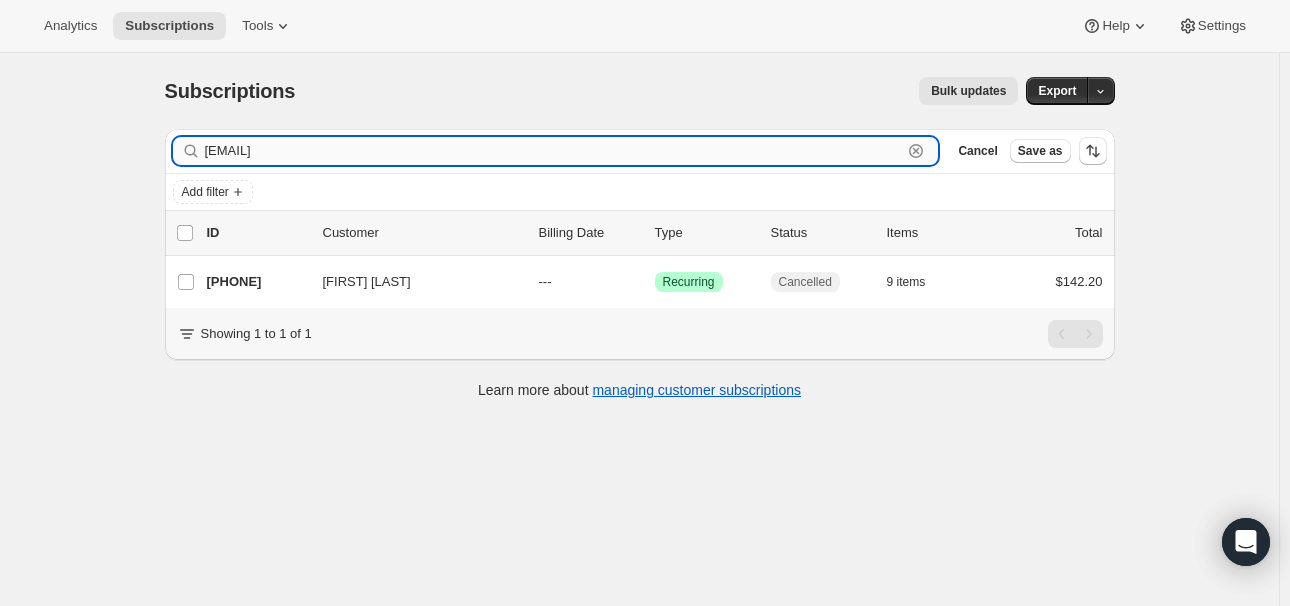 click on "[EMAIL]" at bounding box center [554, 151] 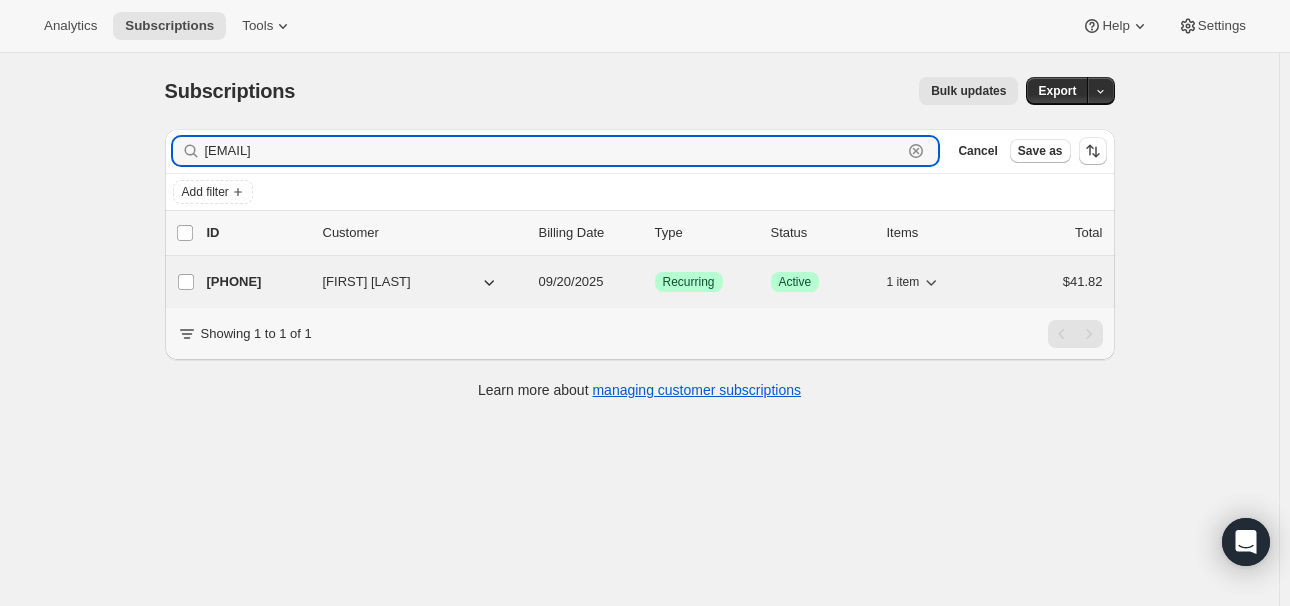 type on "[EMAIL]" 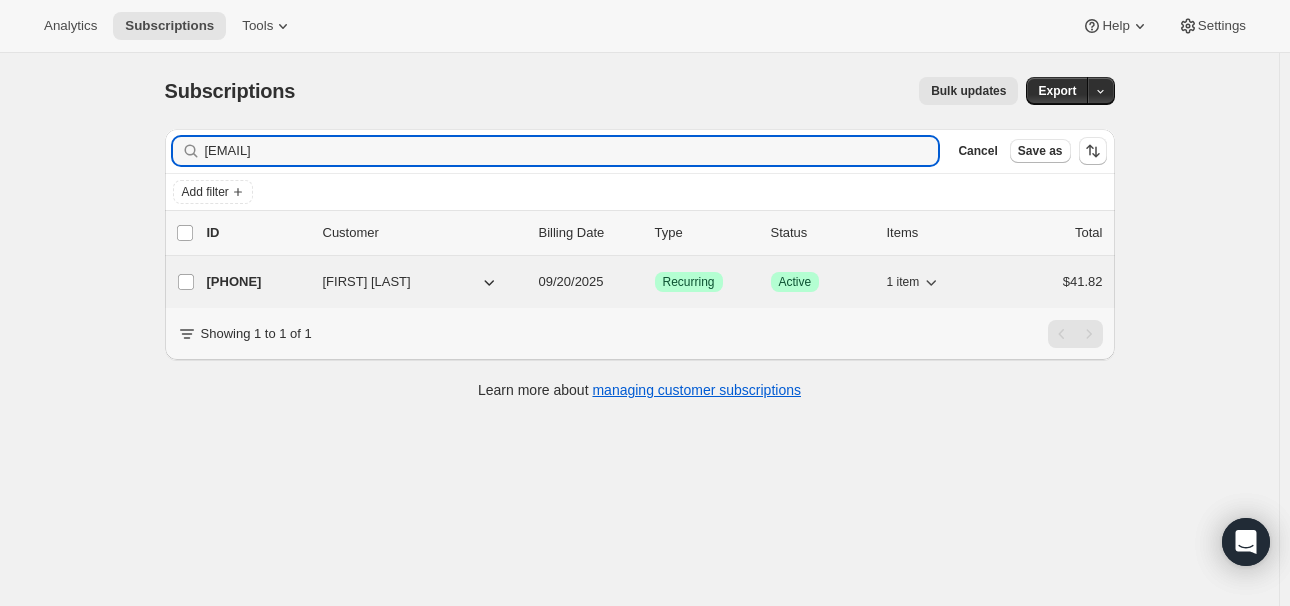click on "[PHONE] [FIRST] [LAST] [DATE] Success Recurring Success Active 1 item [PRICE]" at bounding box center [655, 282] 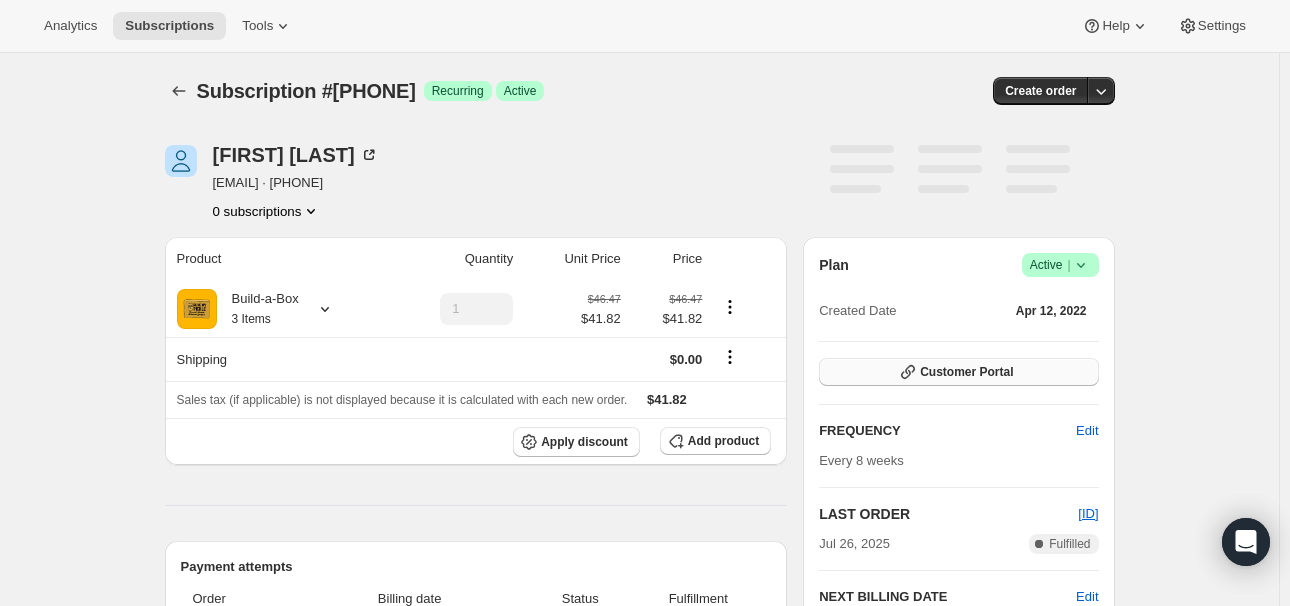click on "Customer Portal" at bounding box center (966, 372) 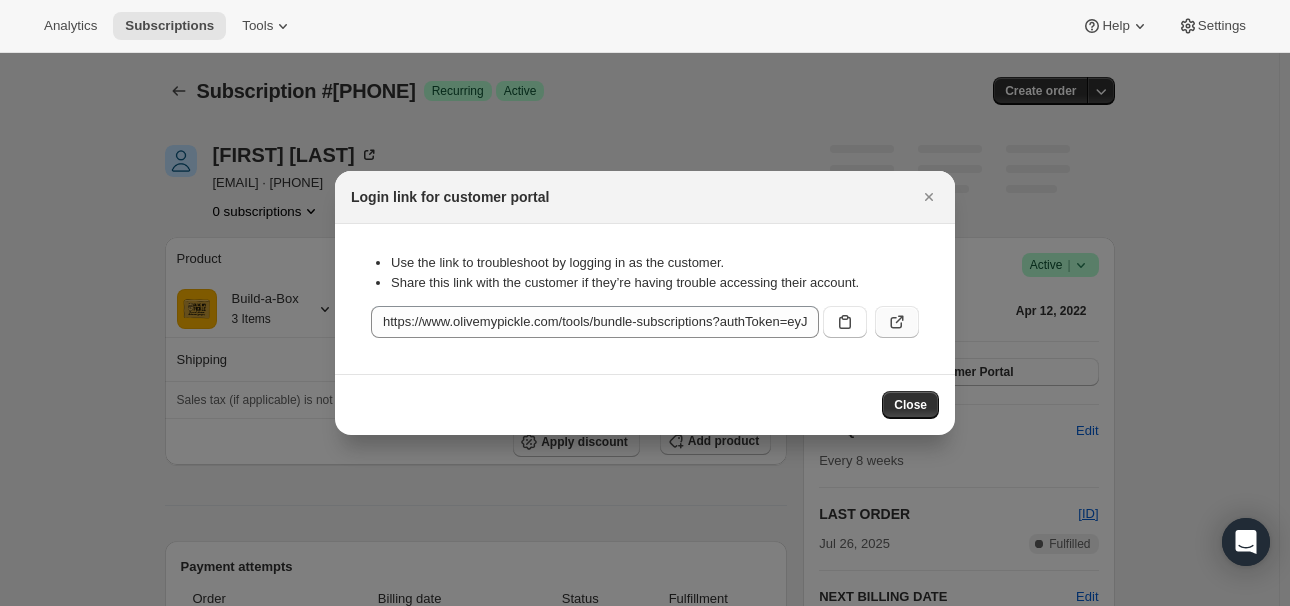 click 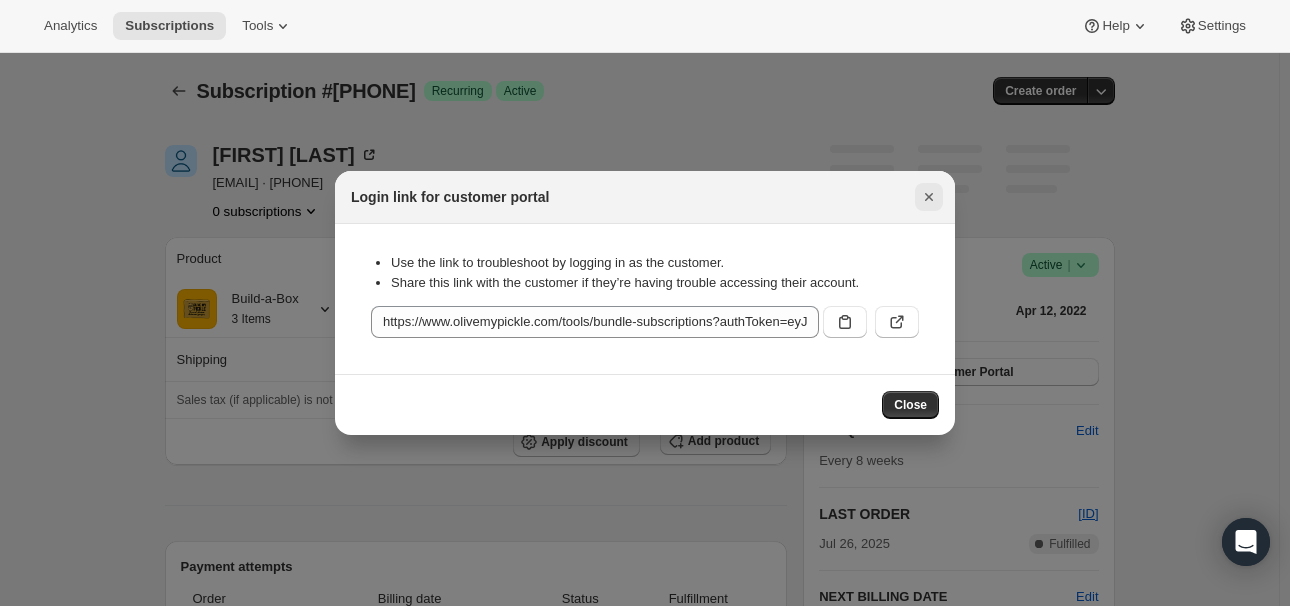 click 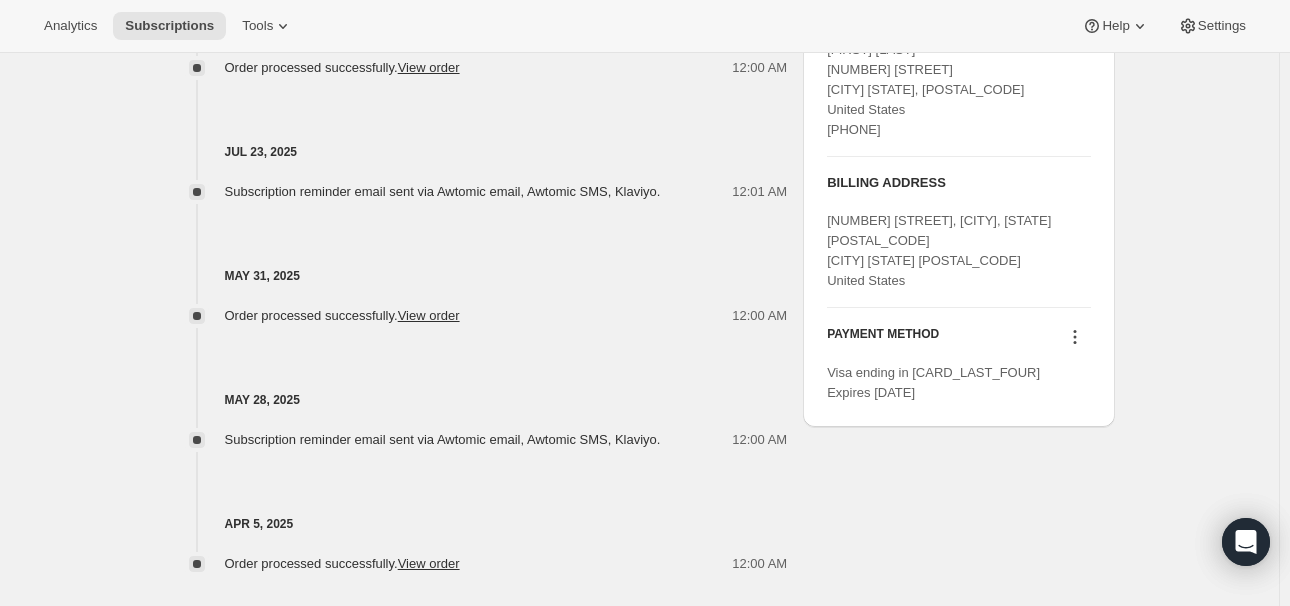 scroll, scrollTop: 900, scrollLeft: 0, axis: vertical 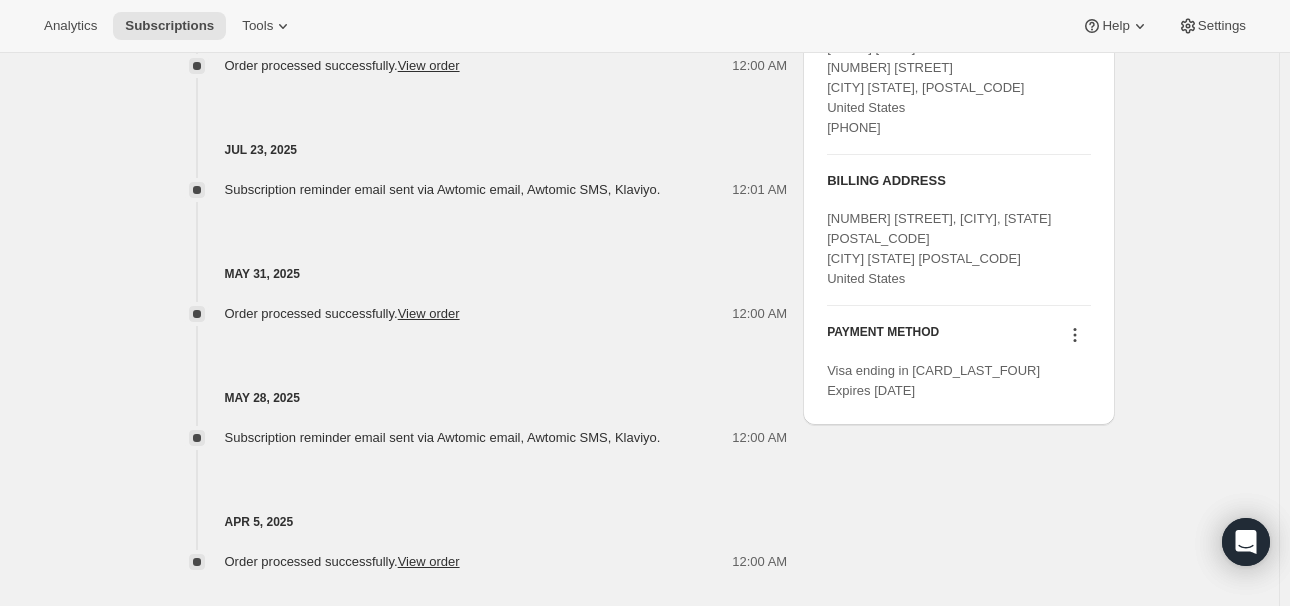 click 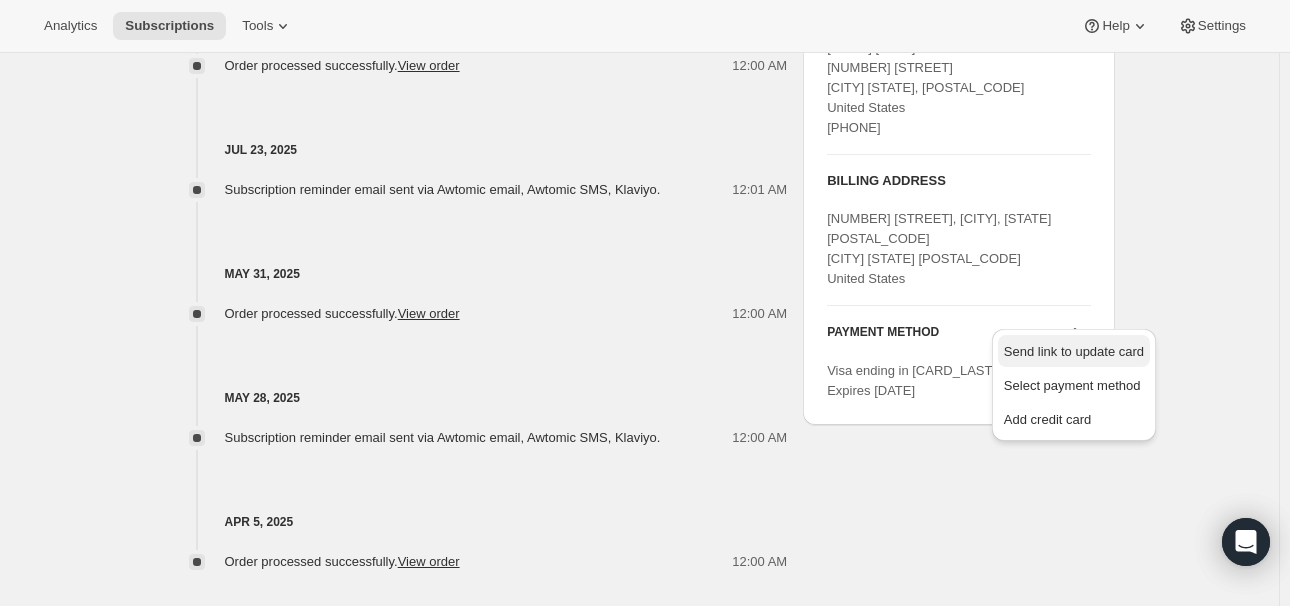 click on "Send link to update card" at bounding box center (1074, 351) 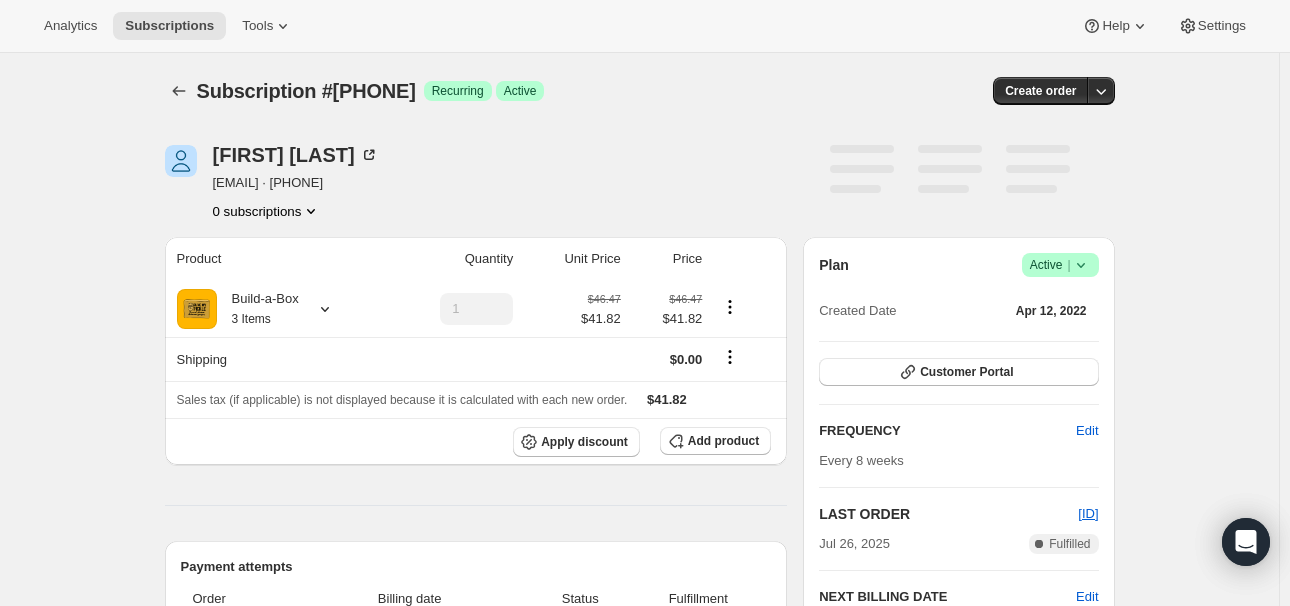 scroll, scrollTop: 900, scrollLeft: 0, axis: vertical 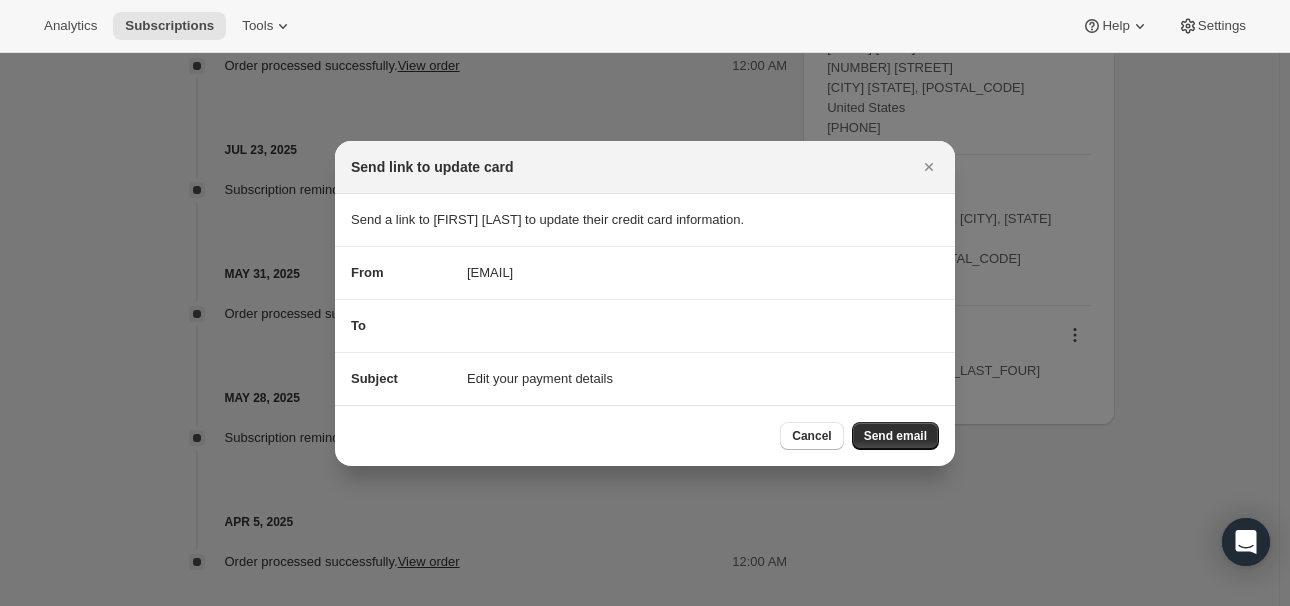 click on "To" at bounding box center (645, 326) 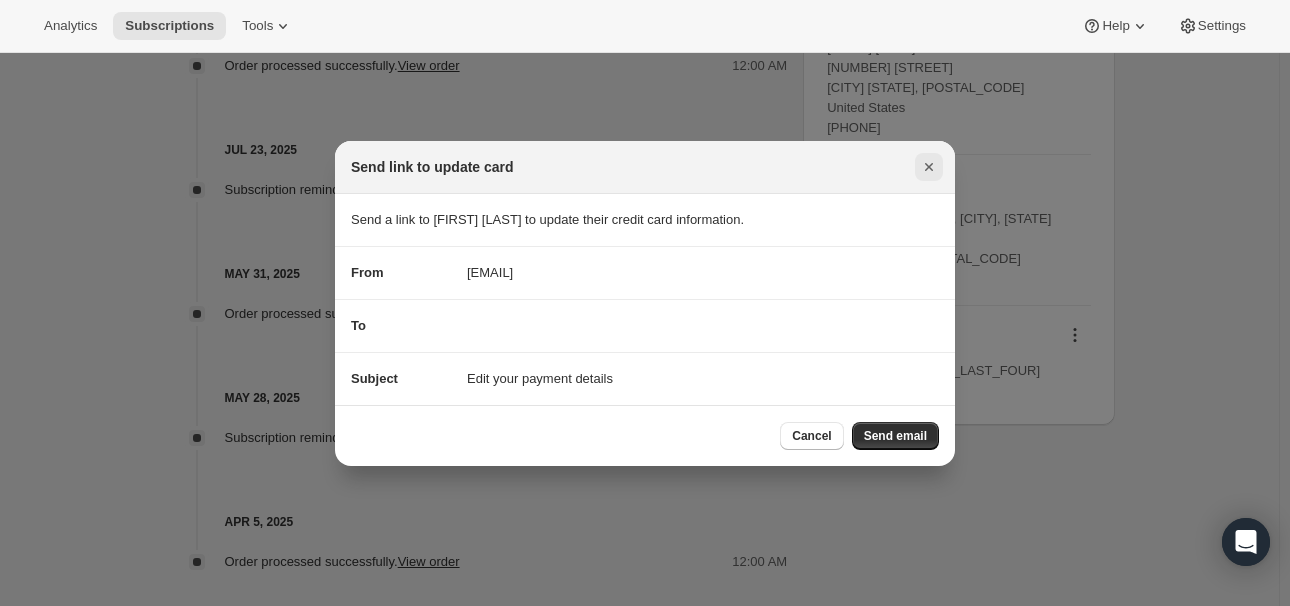 click 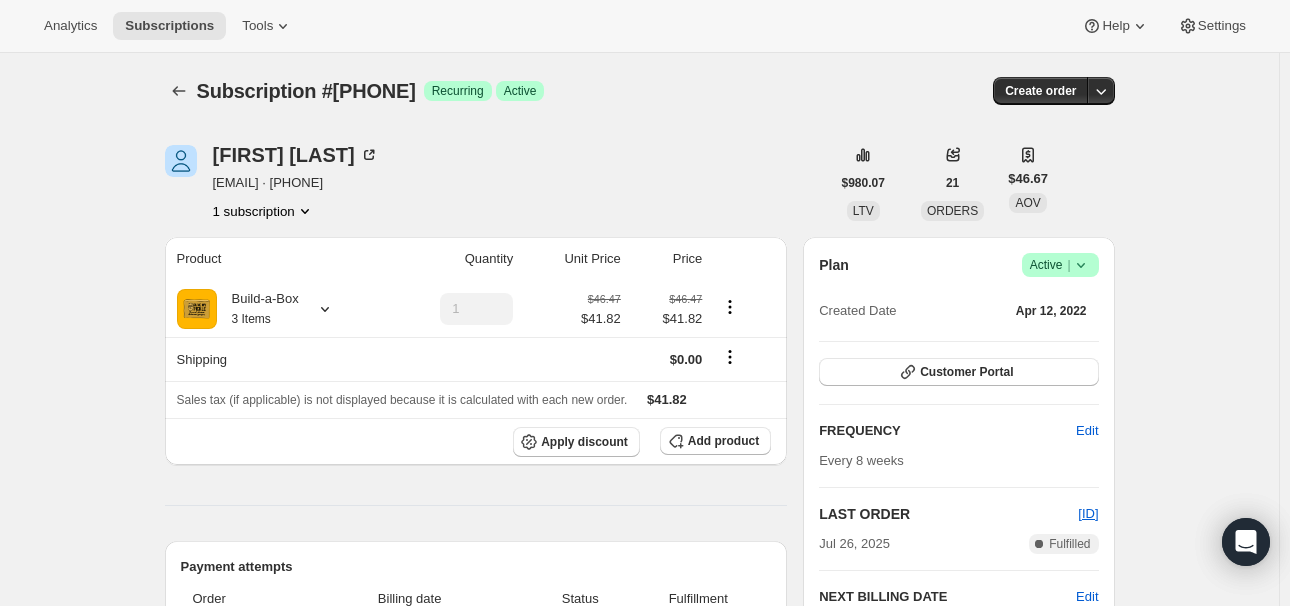scroll, scrollTop: 900, scrollLeft: 0, axis: vertical 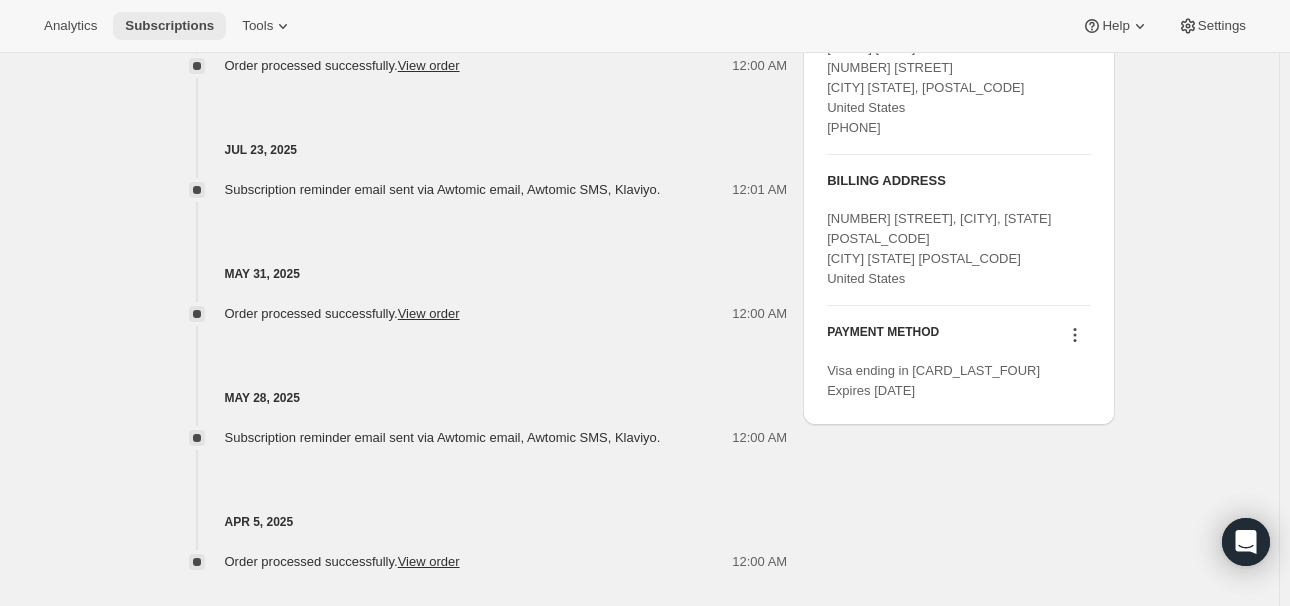 click on "Subscriptions" at bounding box center [169, 26] 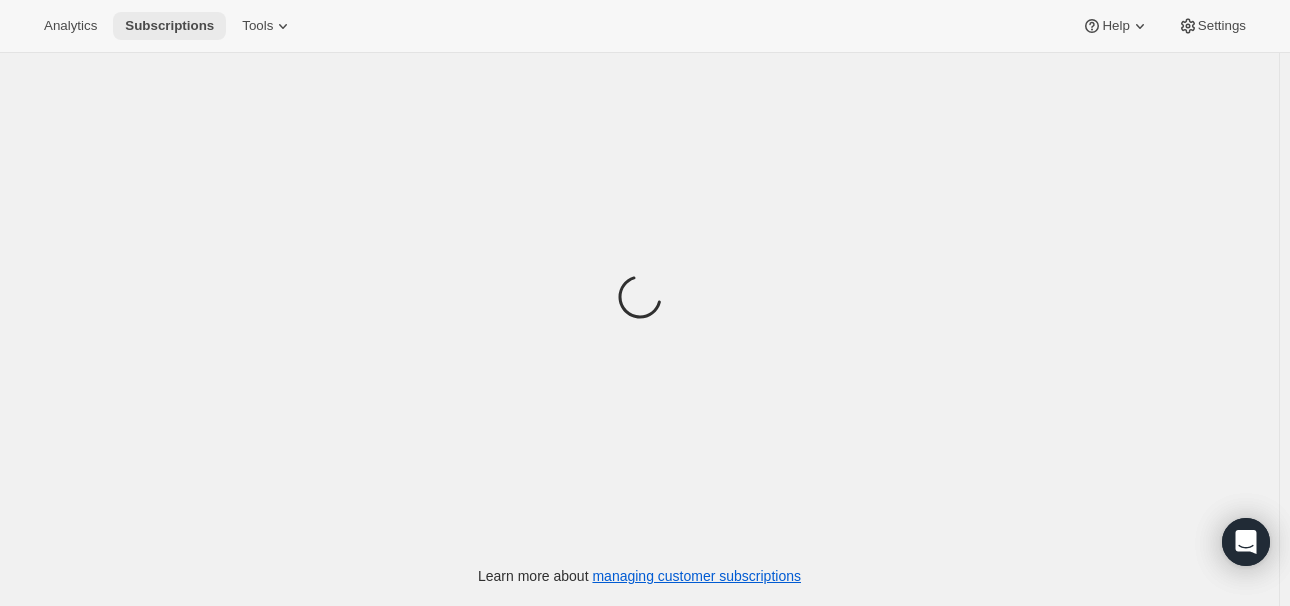 scroll, scrollTop: 0, scrollLeft: 0, axis: both 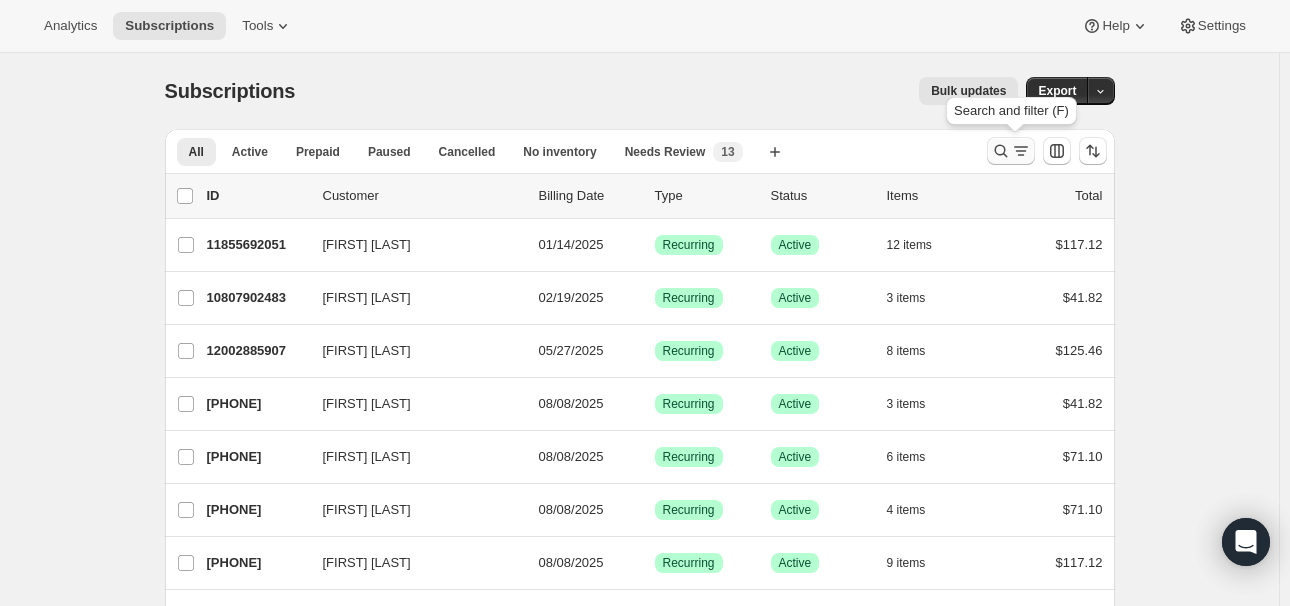 click 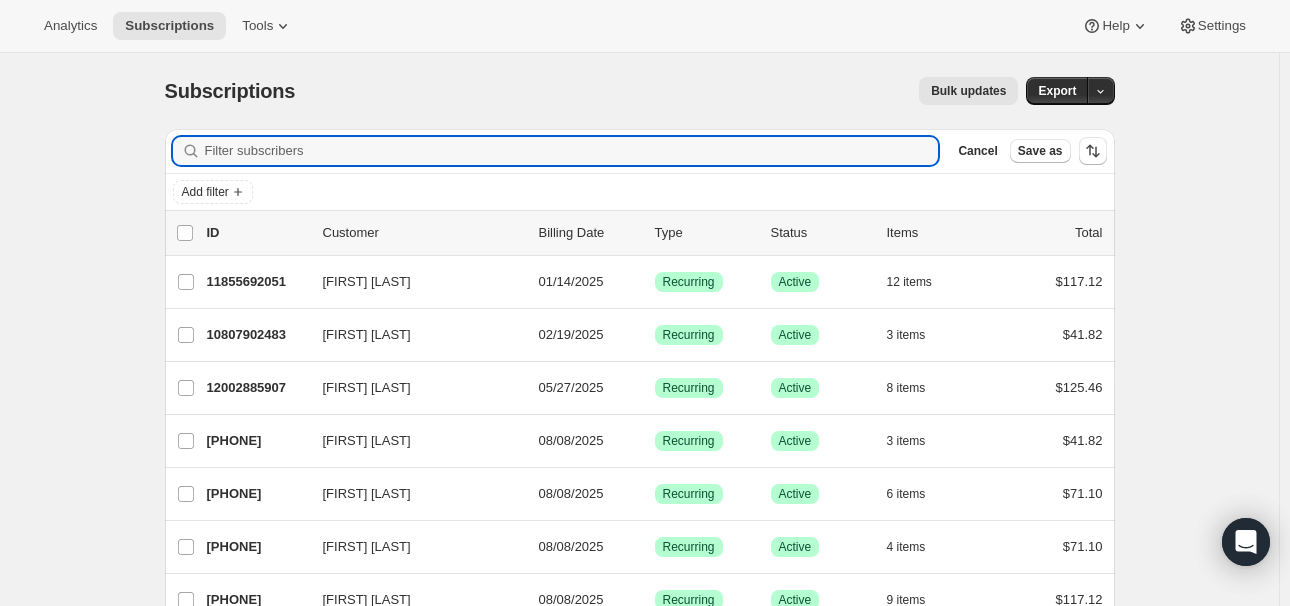 paste on "[EMAIL]" 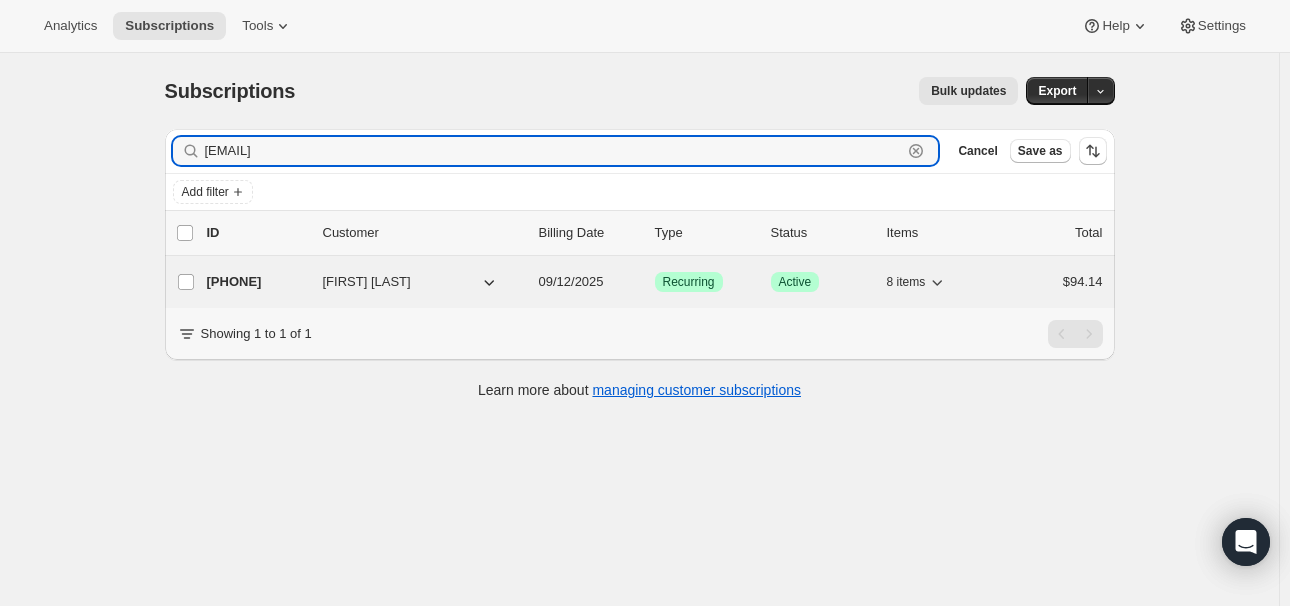 type on "[EMAIL]" 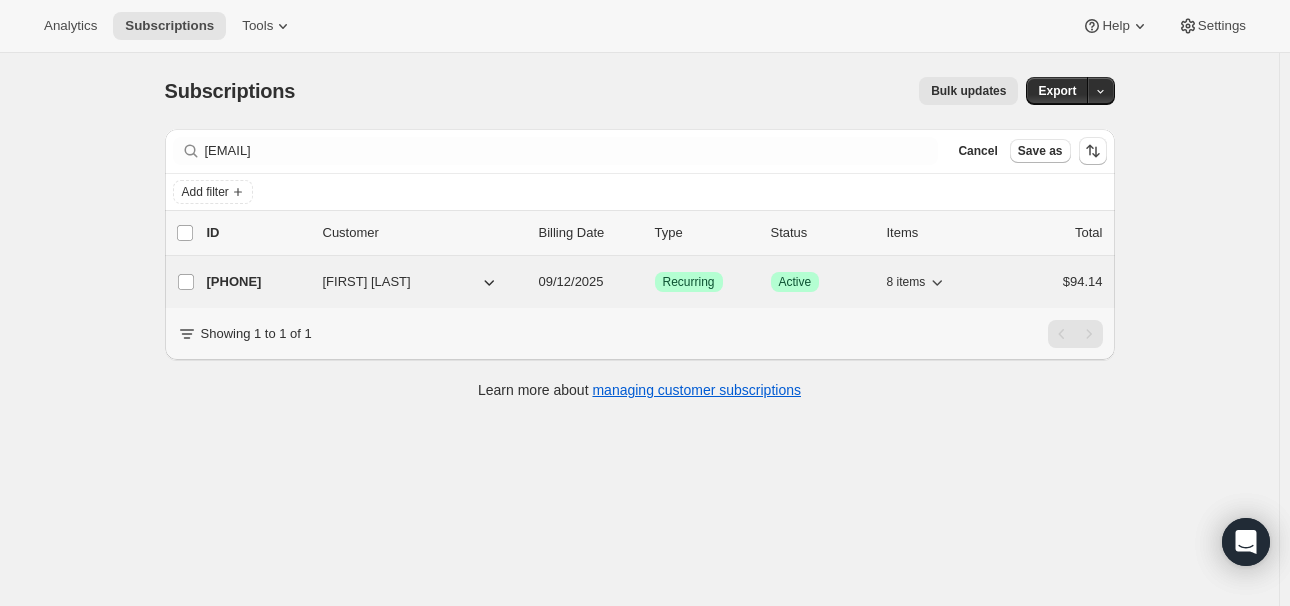 click on "[PHONE]" at bounding box center (257, 282) 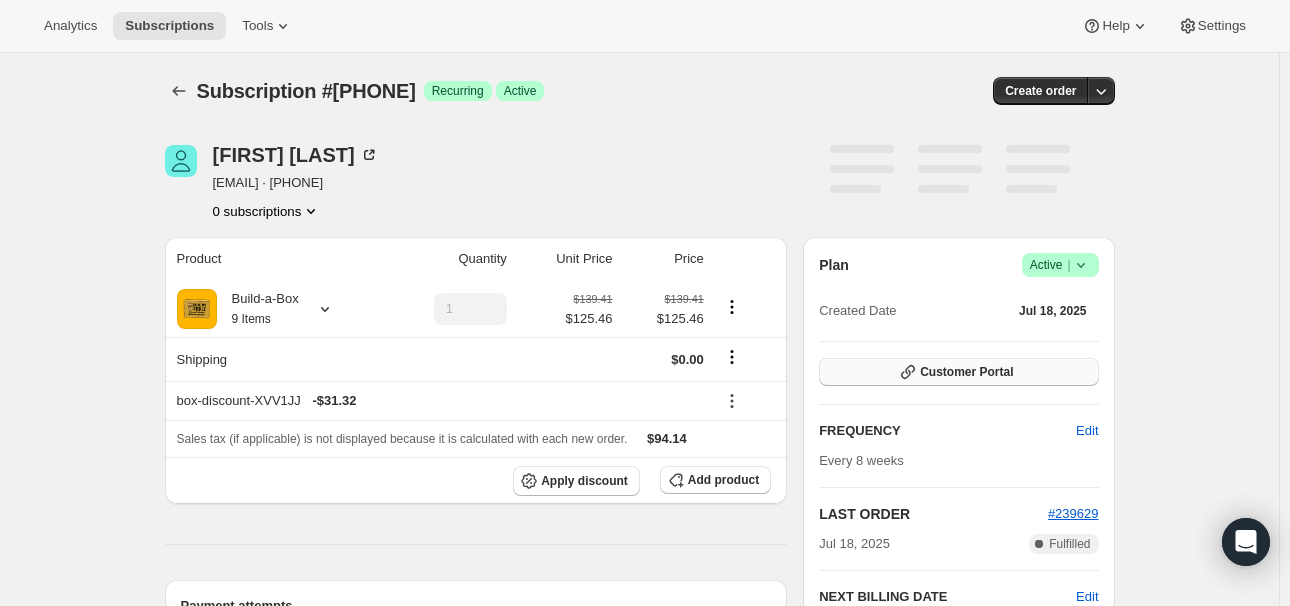 click on "Customer Portal" at bounding box center [958, 372] 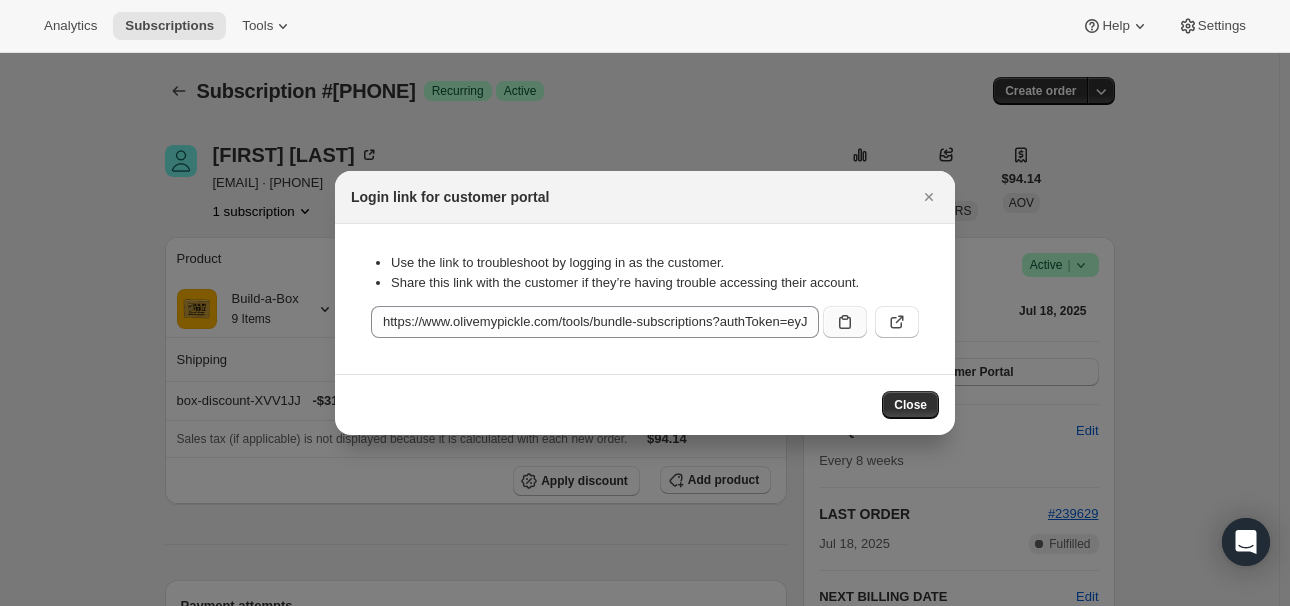 click 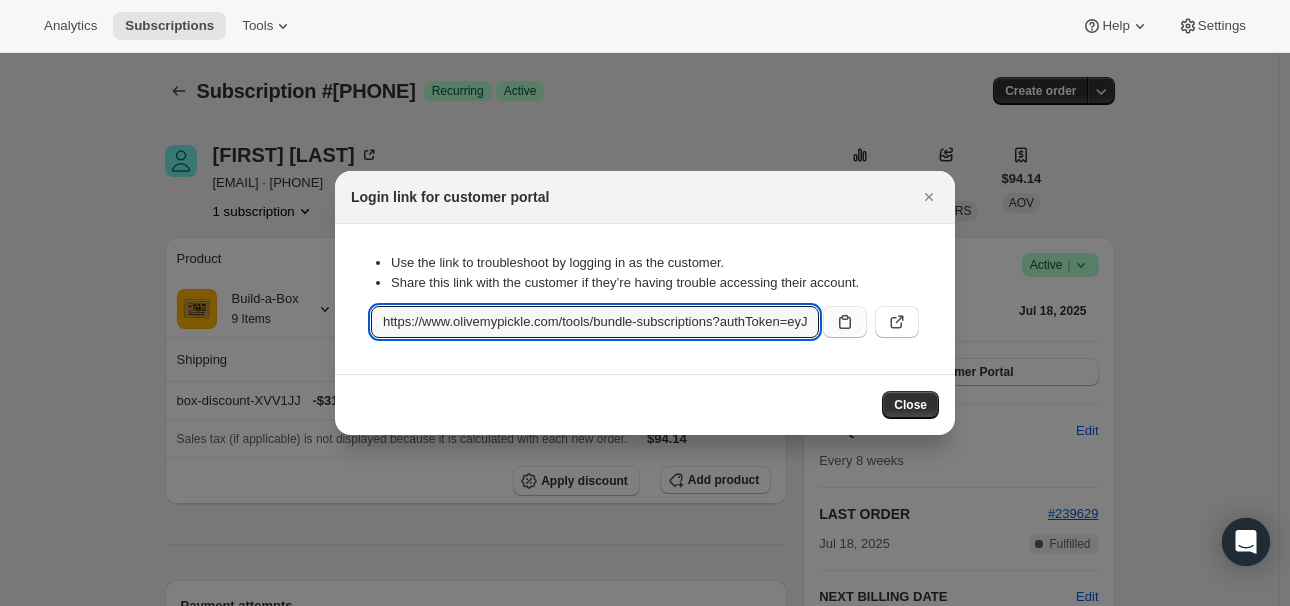click 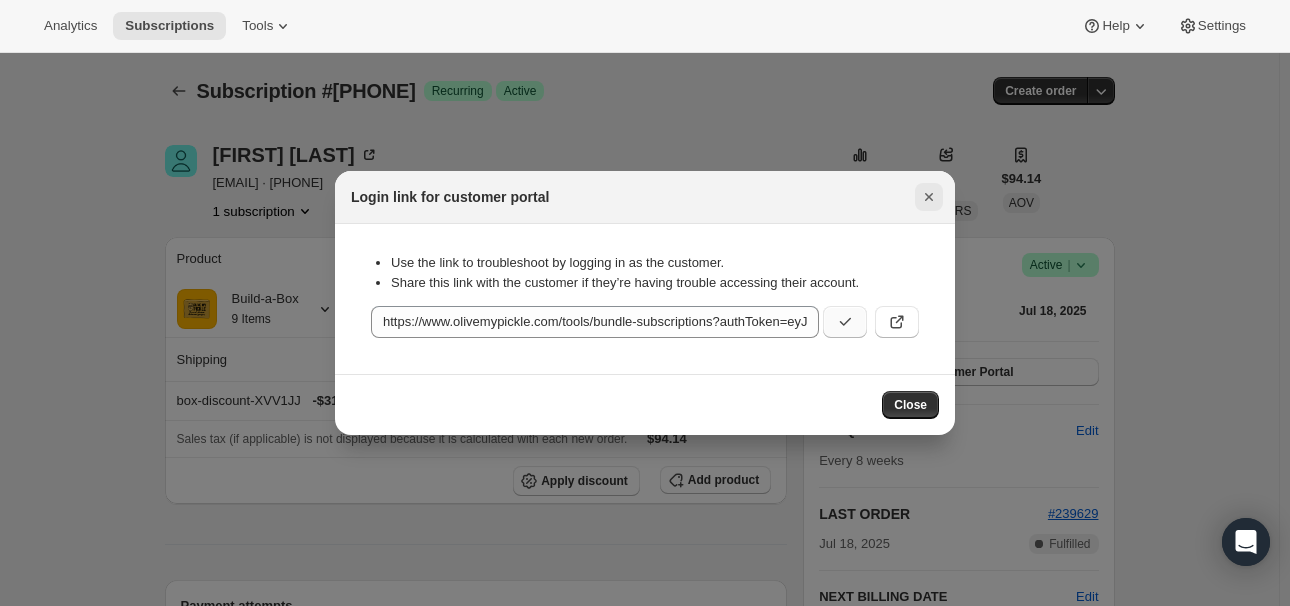 click 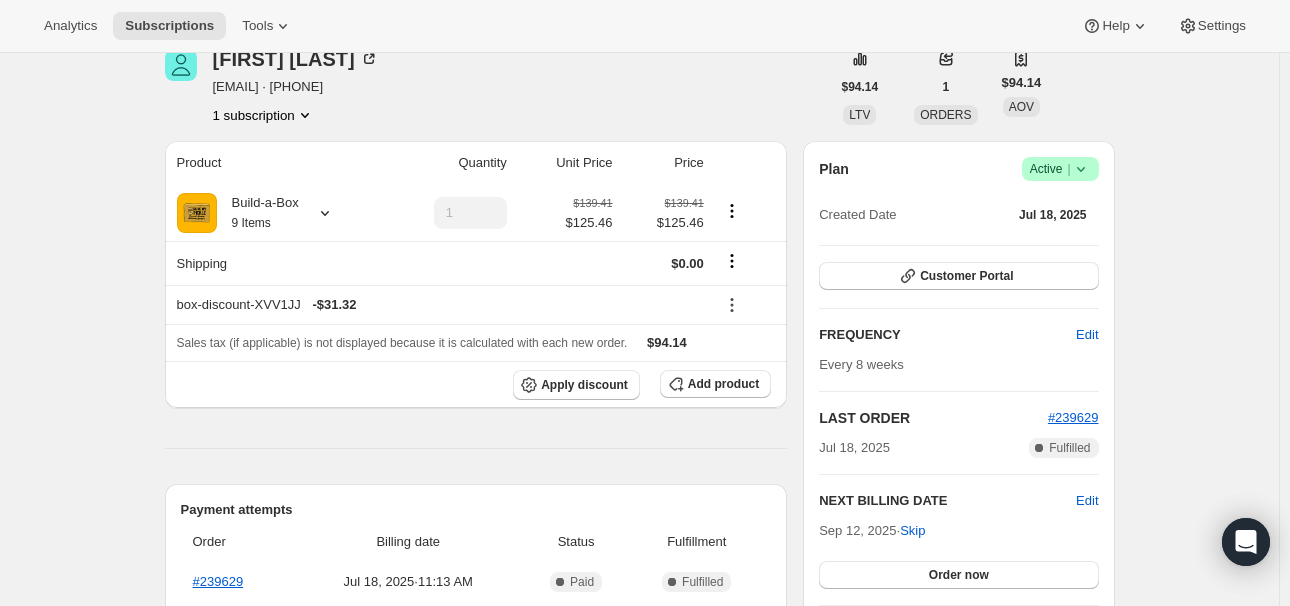 scroll, scrollTop: 200, scrollLeft: 0, axis: vertical 